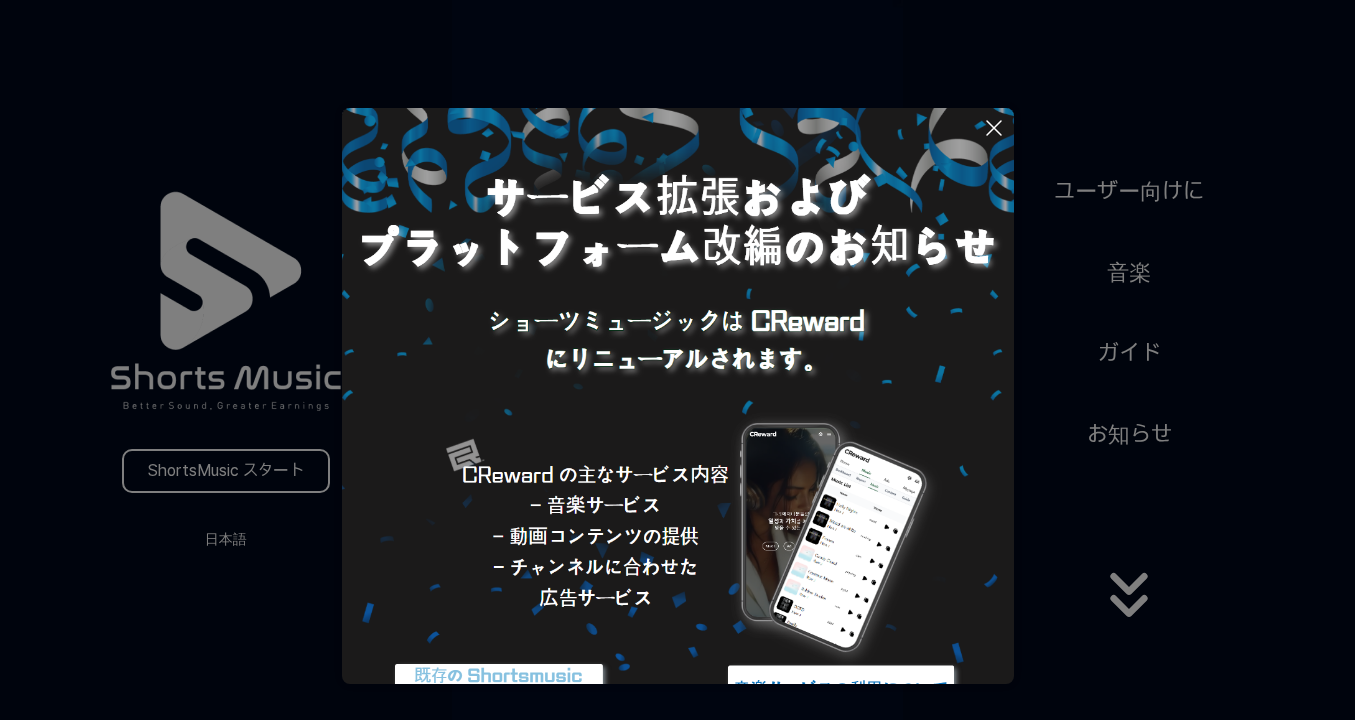 scroll, scrollTop: 0, scrollLeft: 0, axis: both 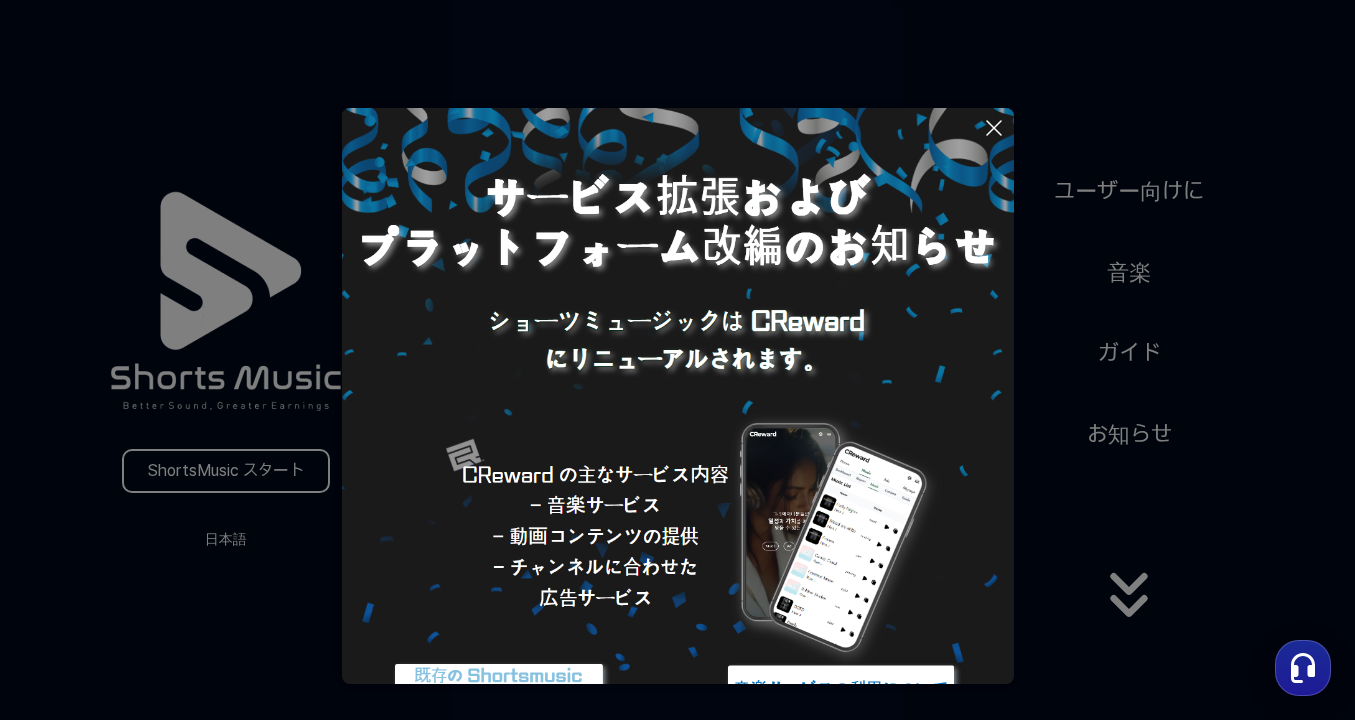 click 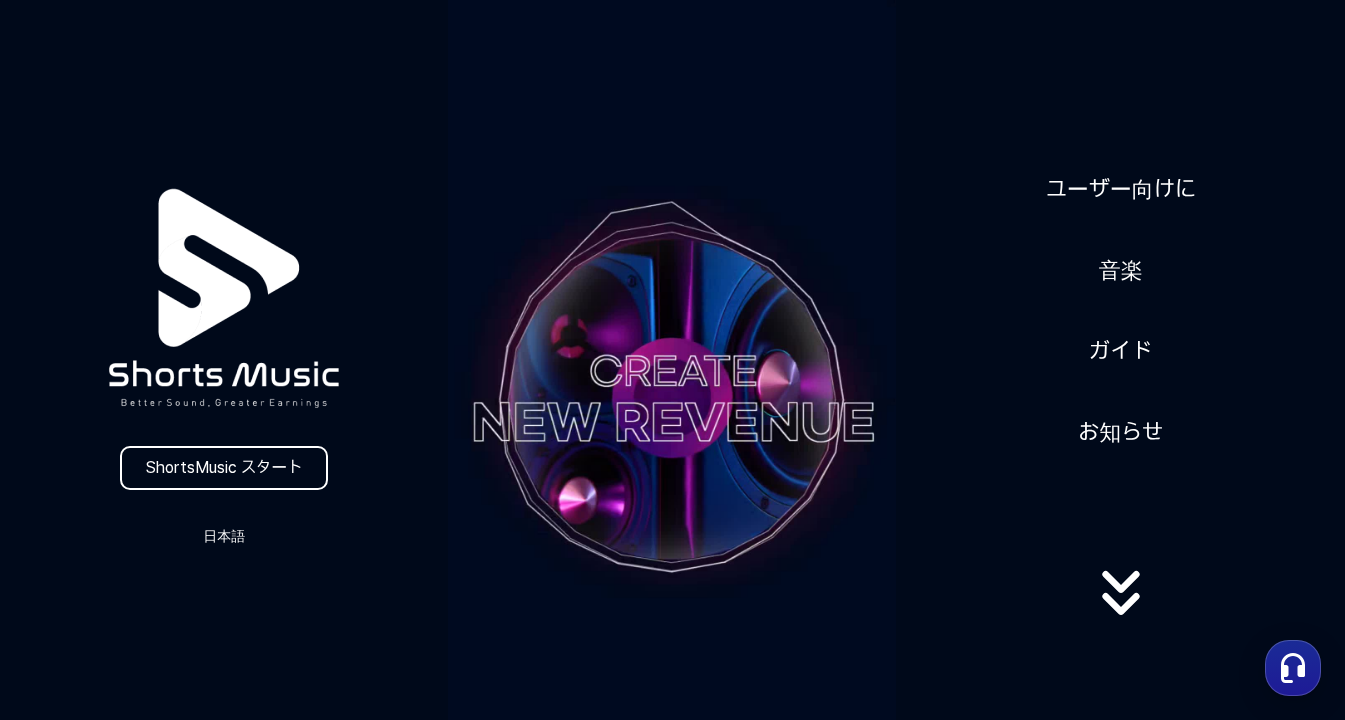 click on "日本語" at bounding box center [224, 536] 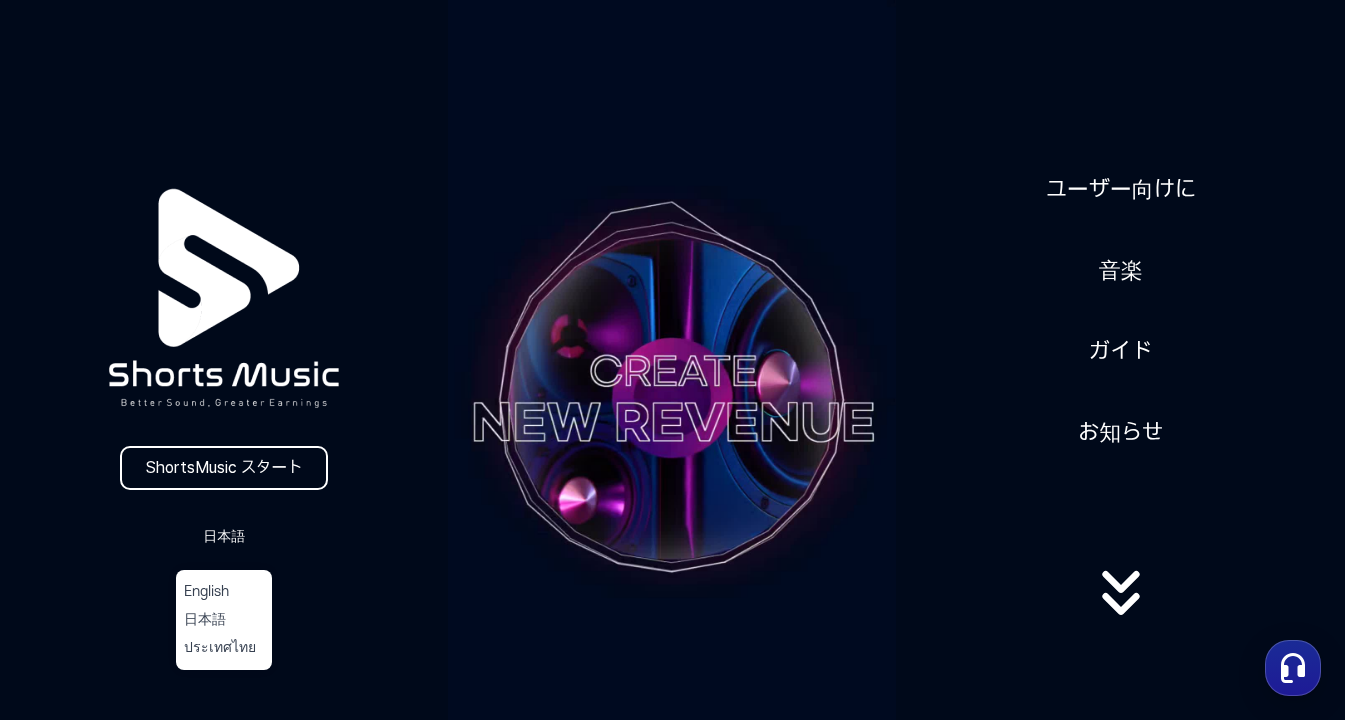 click at bounding box center [672, 360] 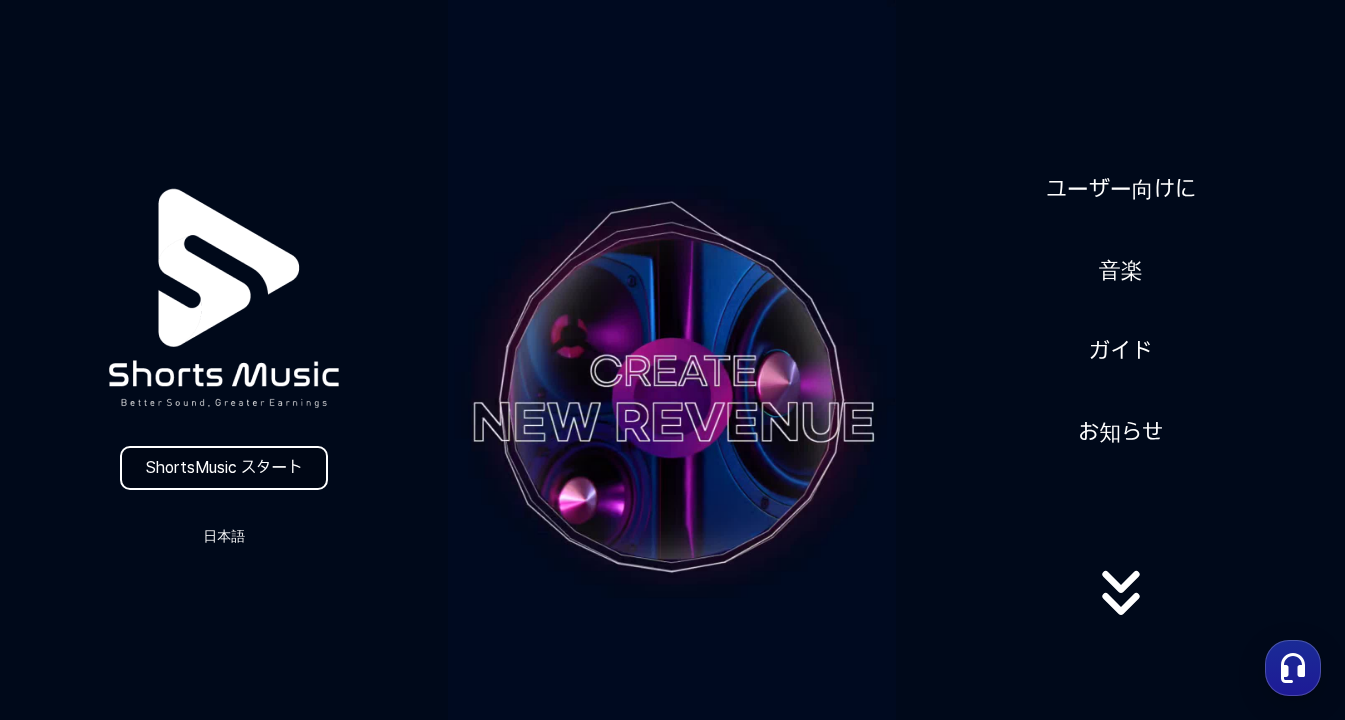 click on "ShortsMusic スタート" at bounding box center [224, 468] 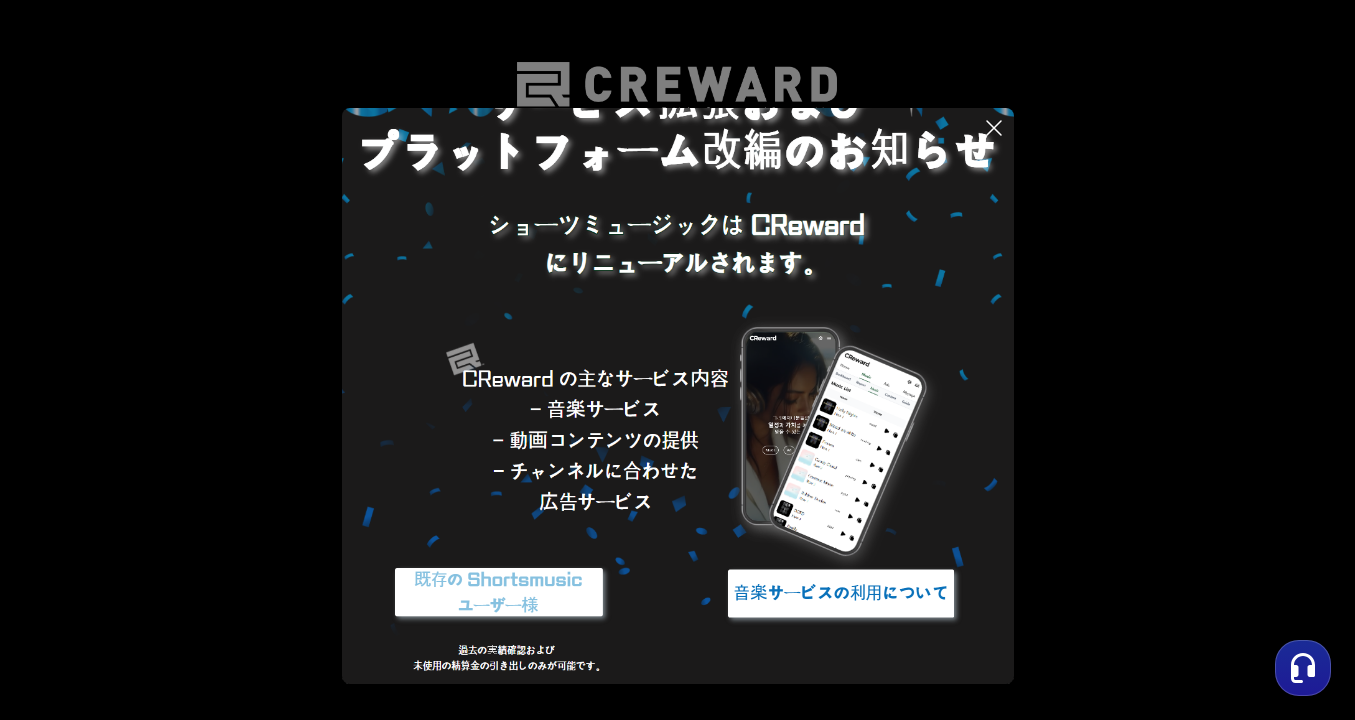 scroll, scrollTop: 96, scrollLeft: 0, axis: vertical 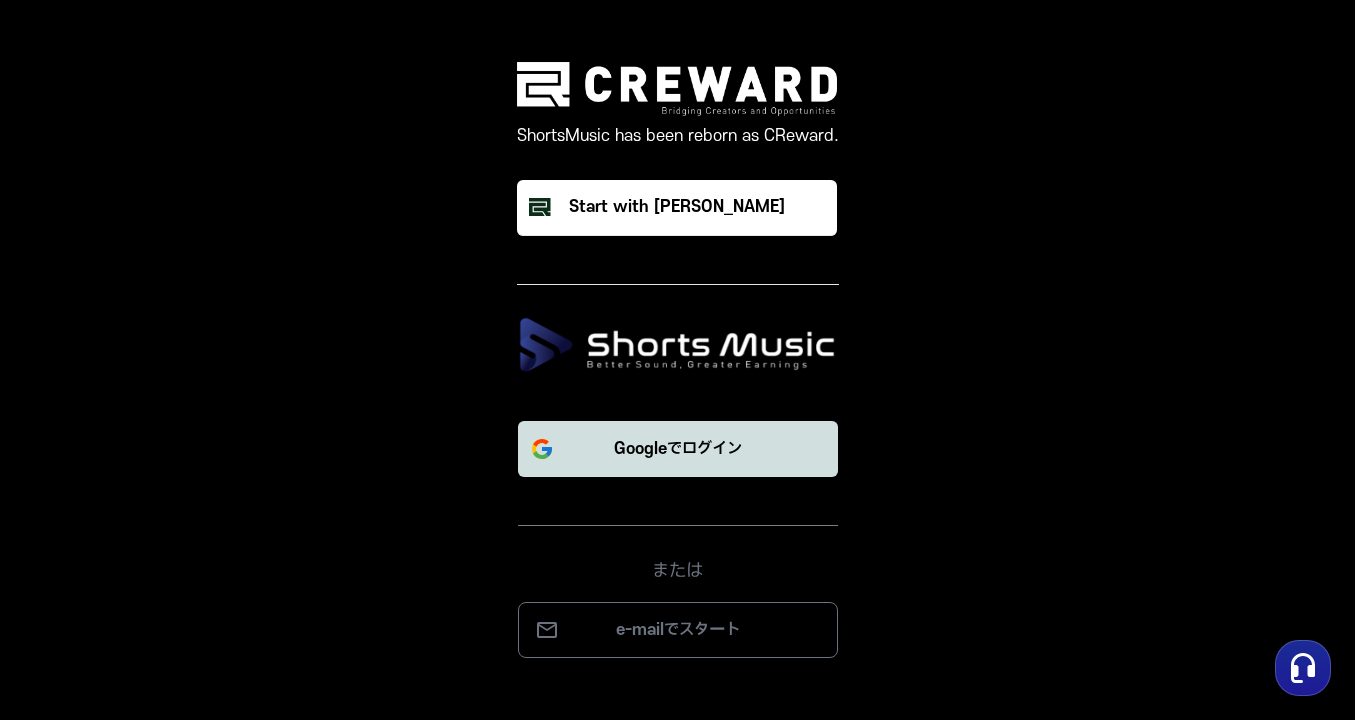 click on "Googleでログイン" at bounding box center (678, 449) 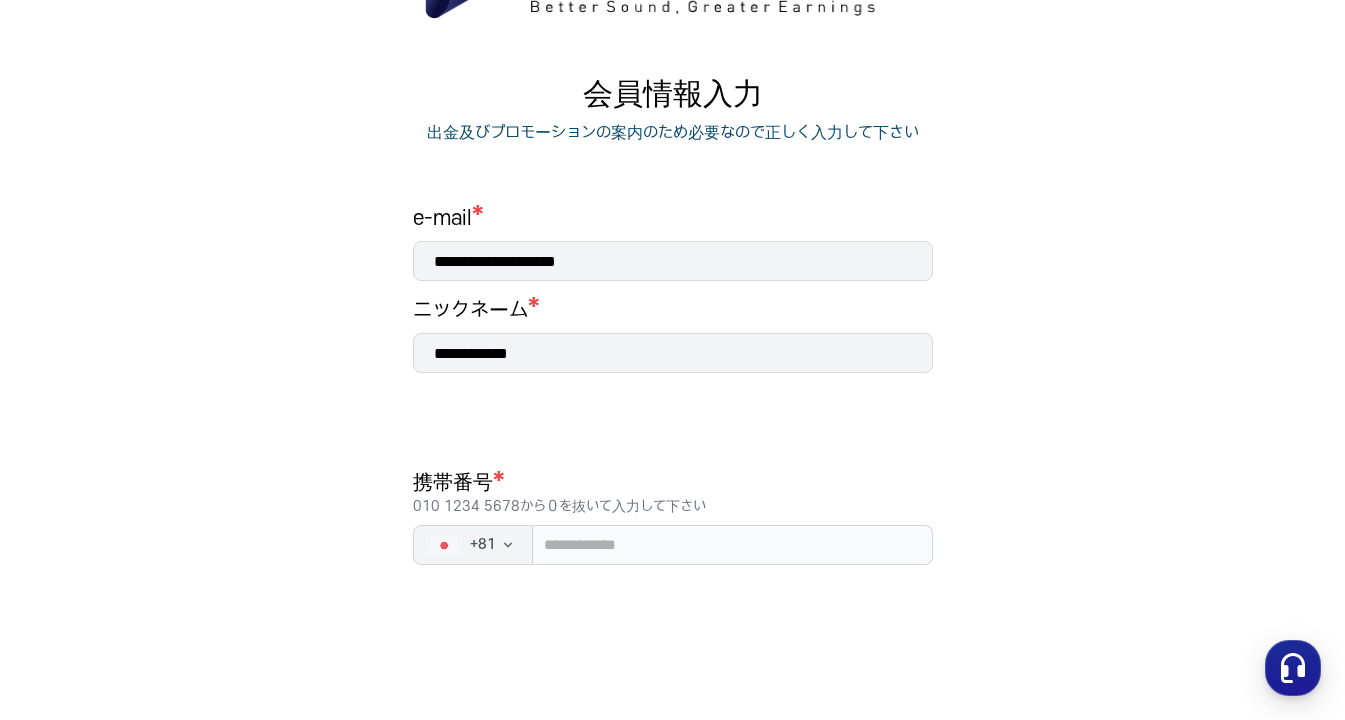 scroll, scrollTop: 156, scrollLeft: 0, axis: vertical 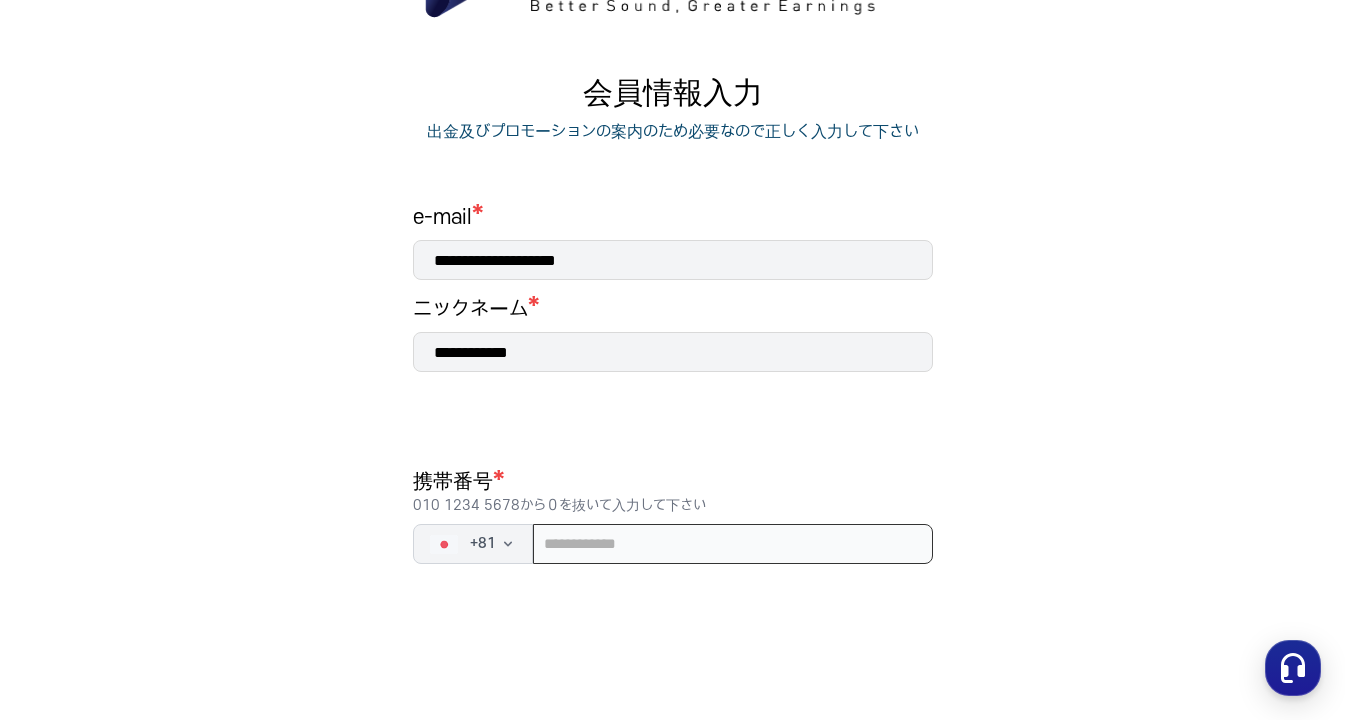 click at bounding box center [733, 544] 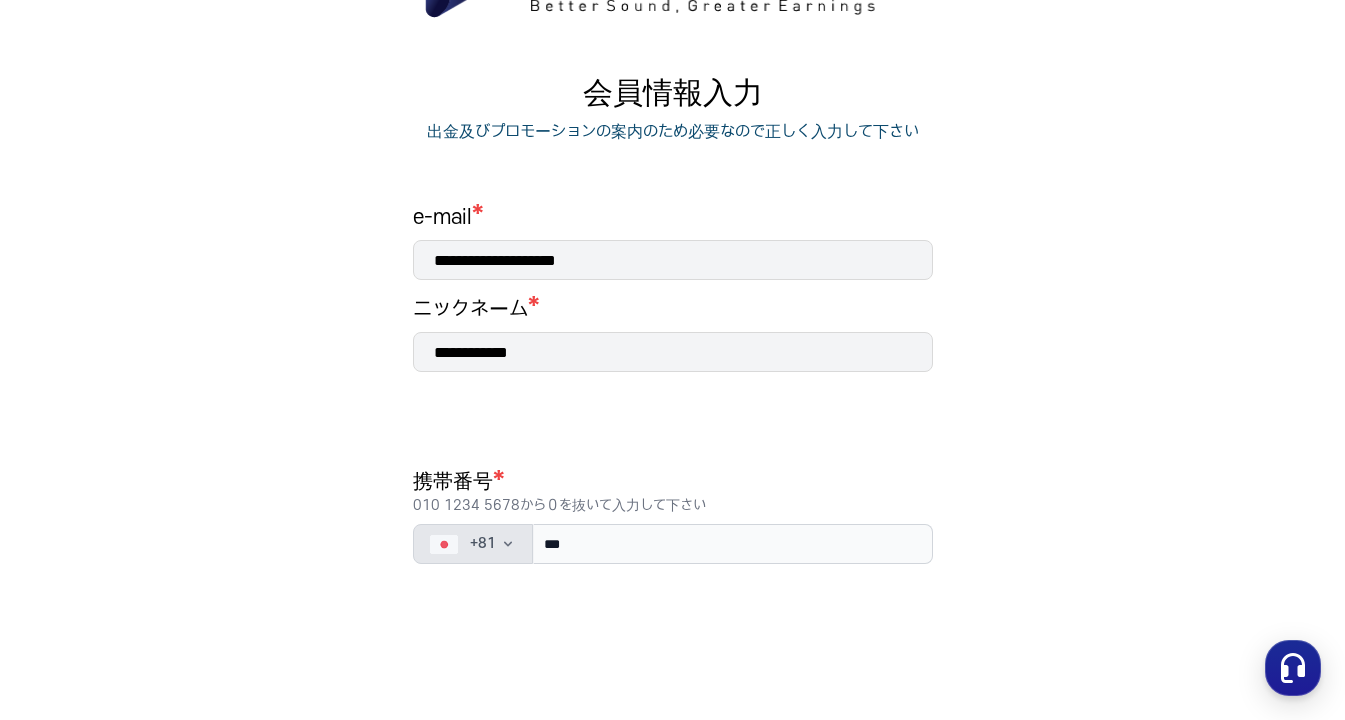 click 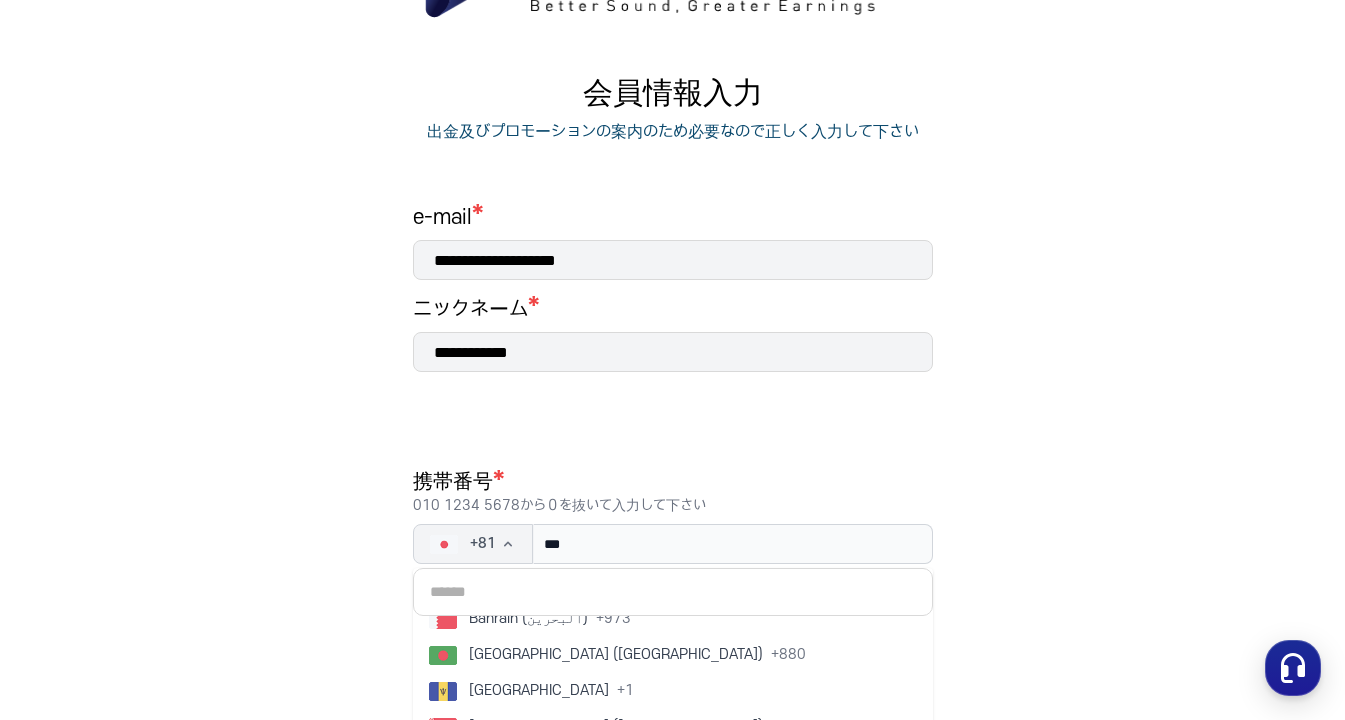 scroll, scrollTop: 592, scrollLeft: 0, axis: vertical 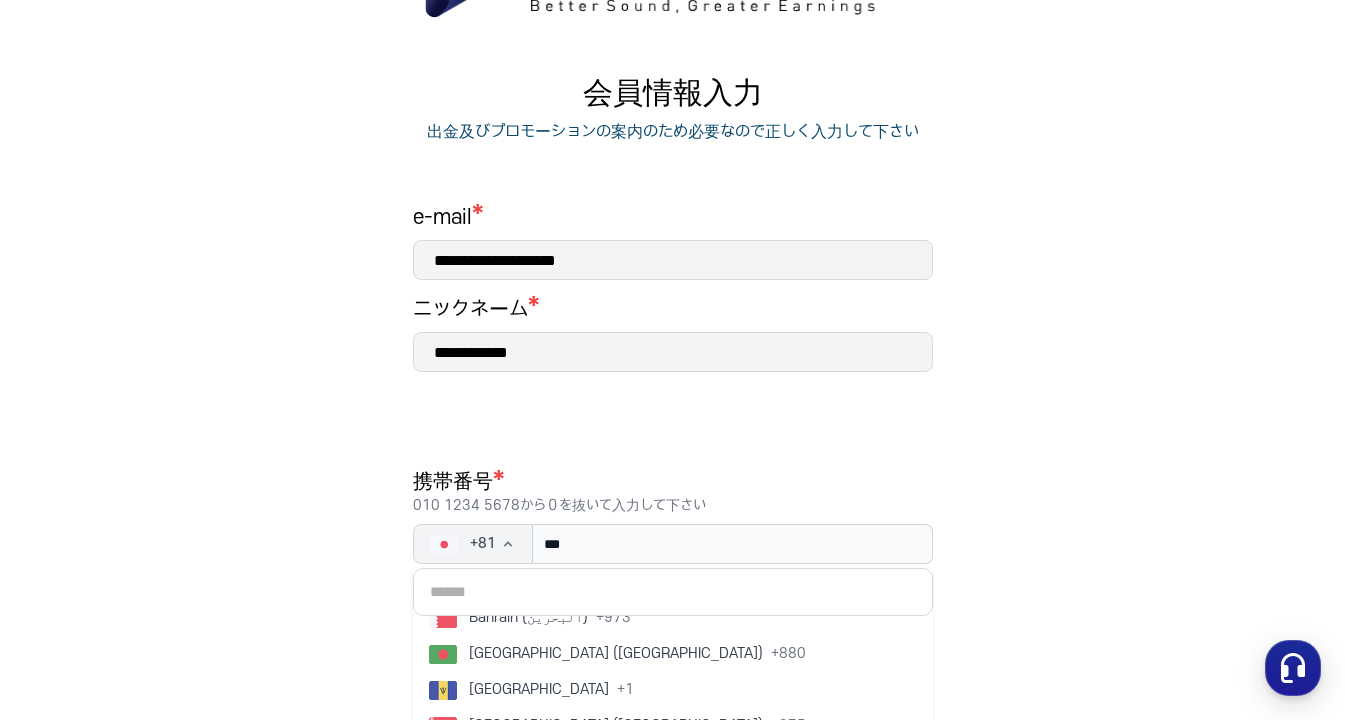 click on "**********" at bounding box center (672, 396) 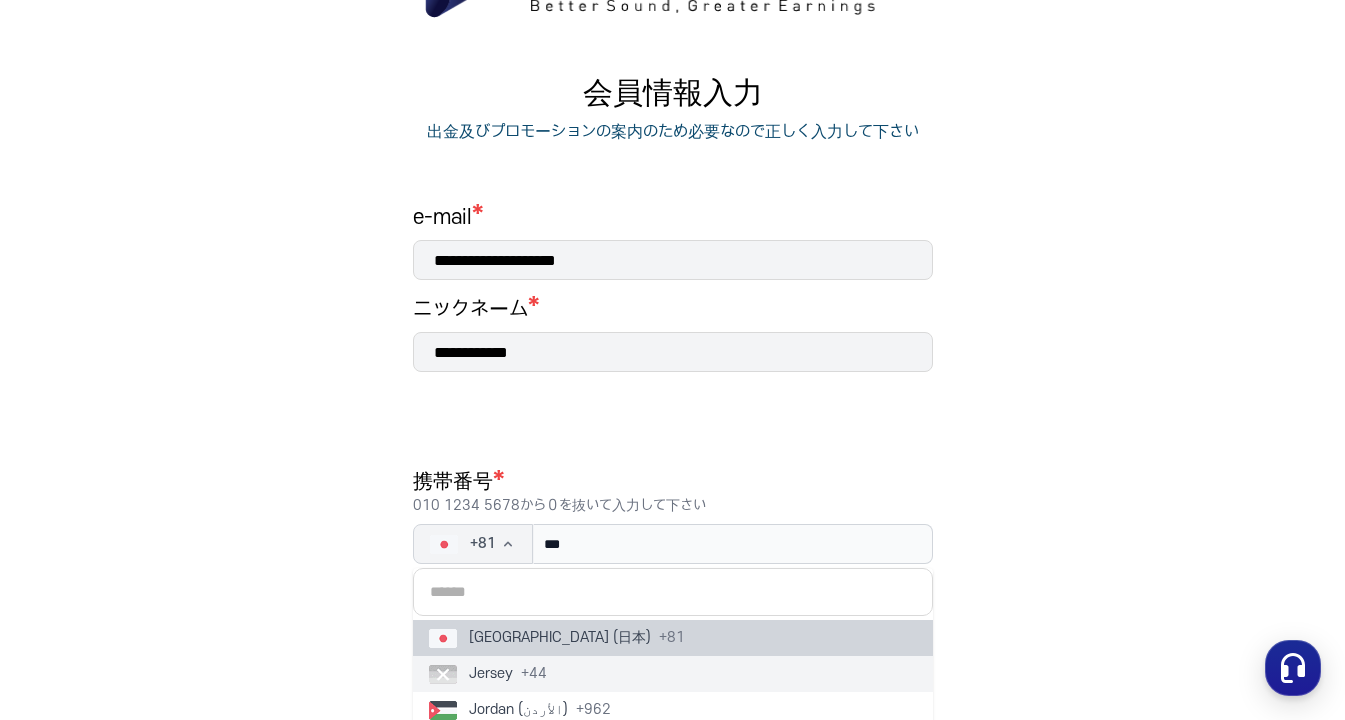 scroll, scrollTop: 3879, scrollLeft: 0, axis: vertical 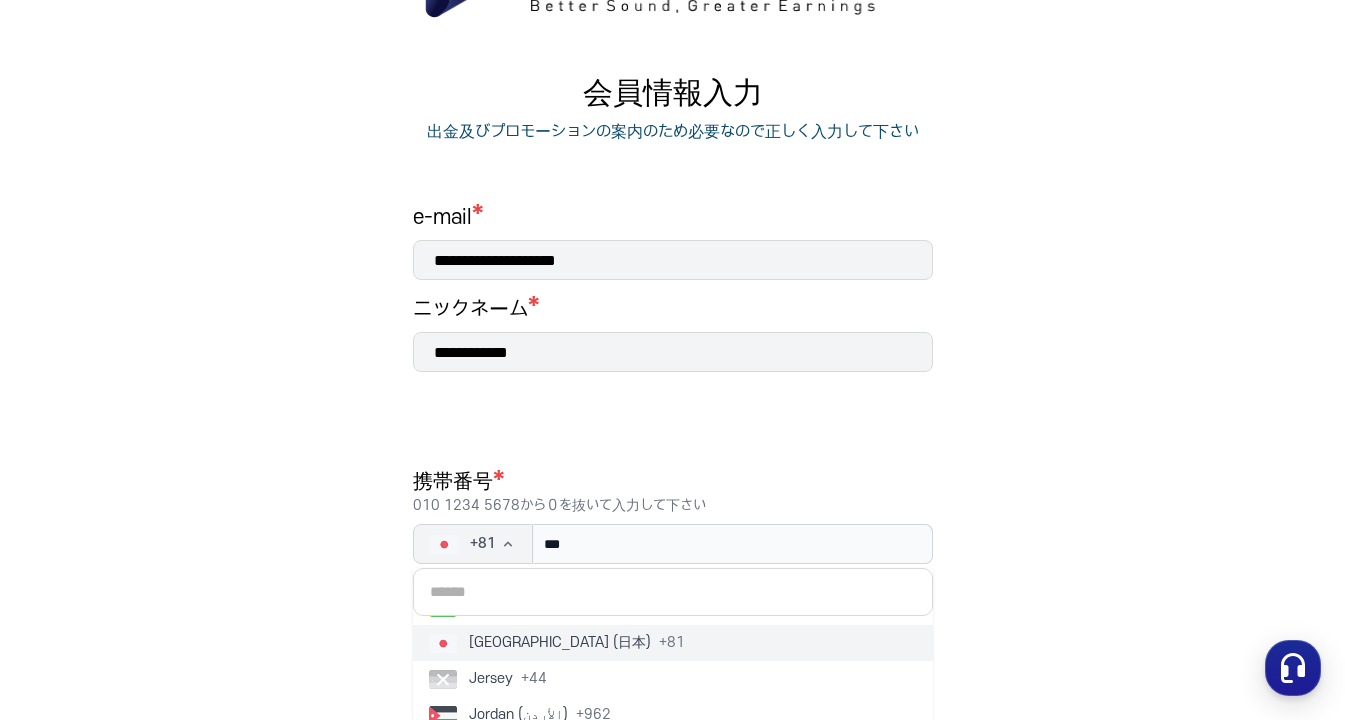 click on "[GEOGRAPHIC_DATA] (日本)" at bounding box center [560, 643] 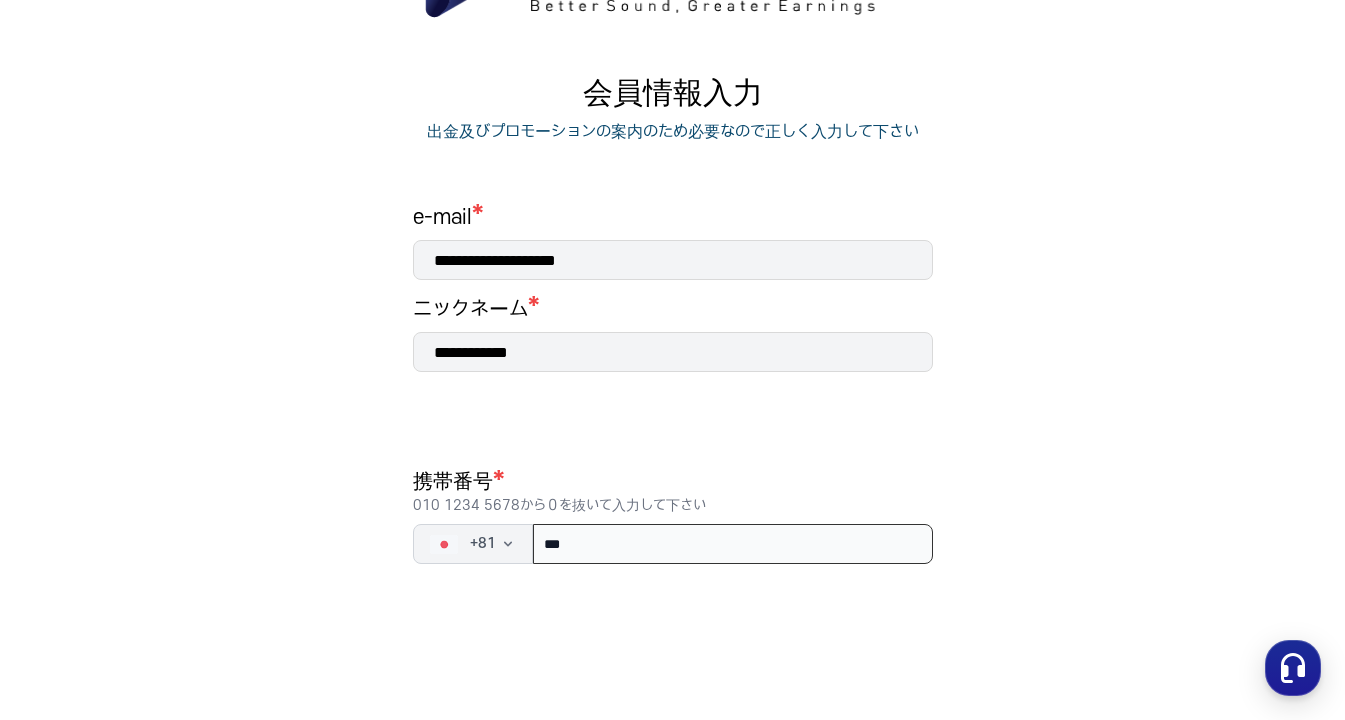 click on "***" at bounding box center [733, 544] 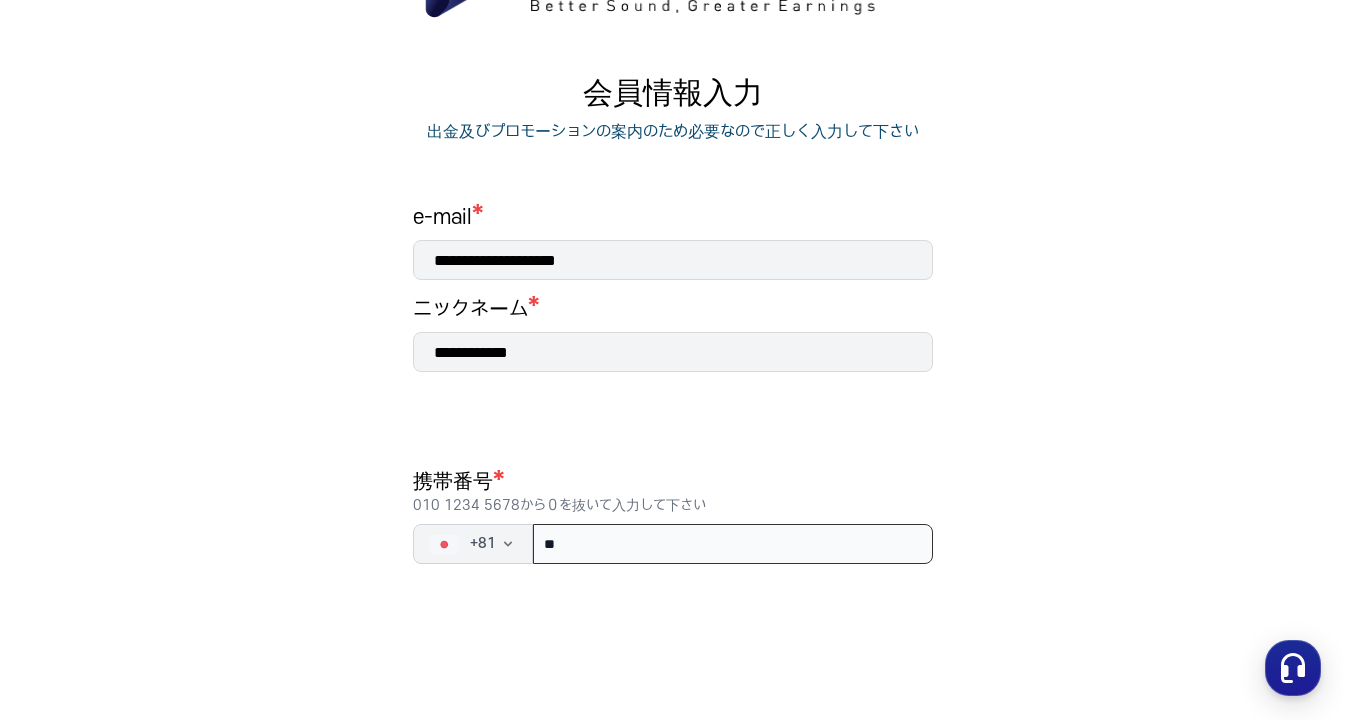 type on "*" 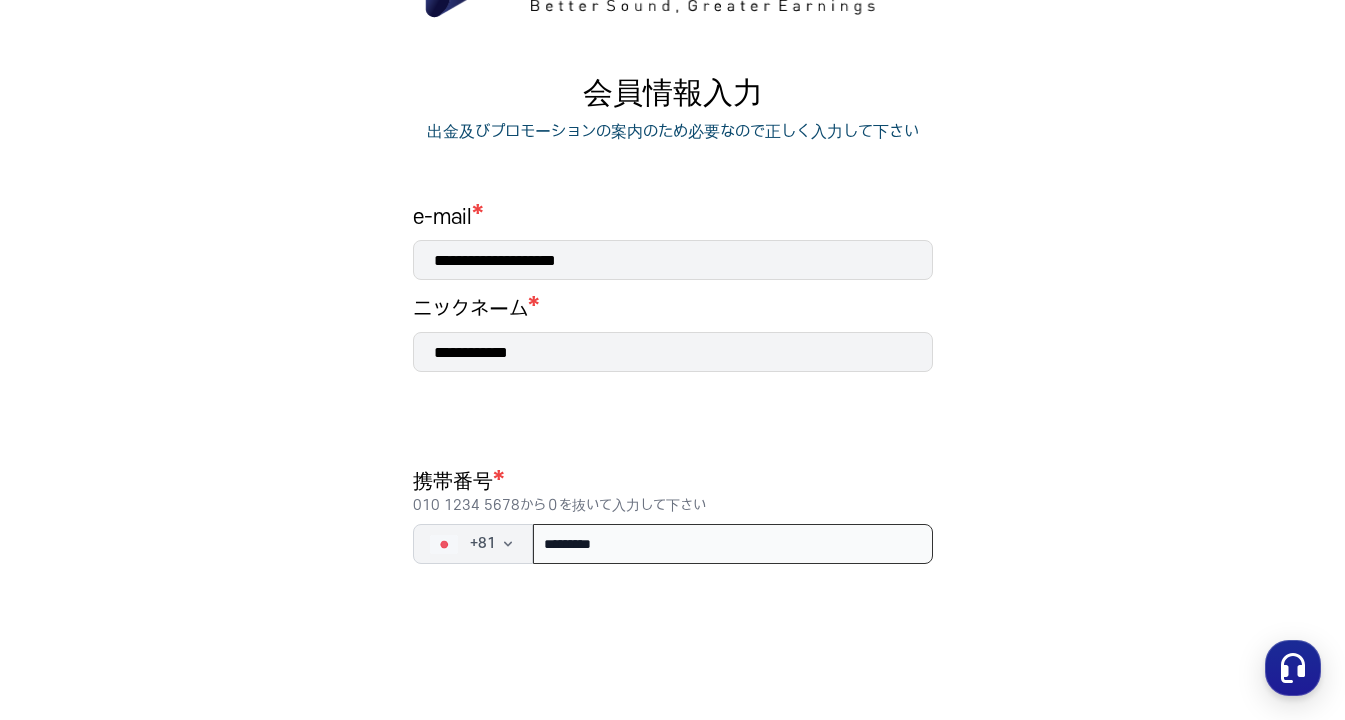 type on "**********" 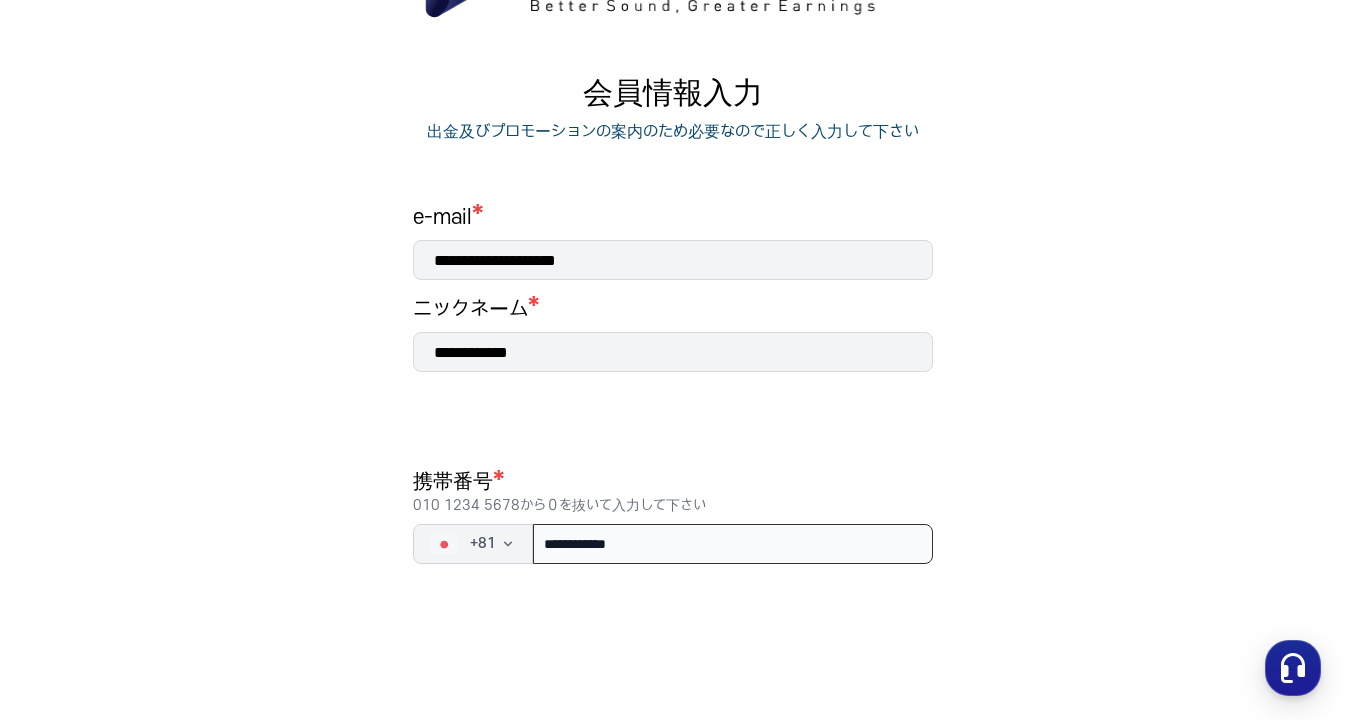 scroll, scrollTop: 160, scrollLeft: 0, axis: vertical 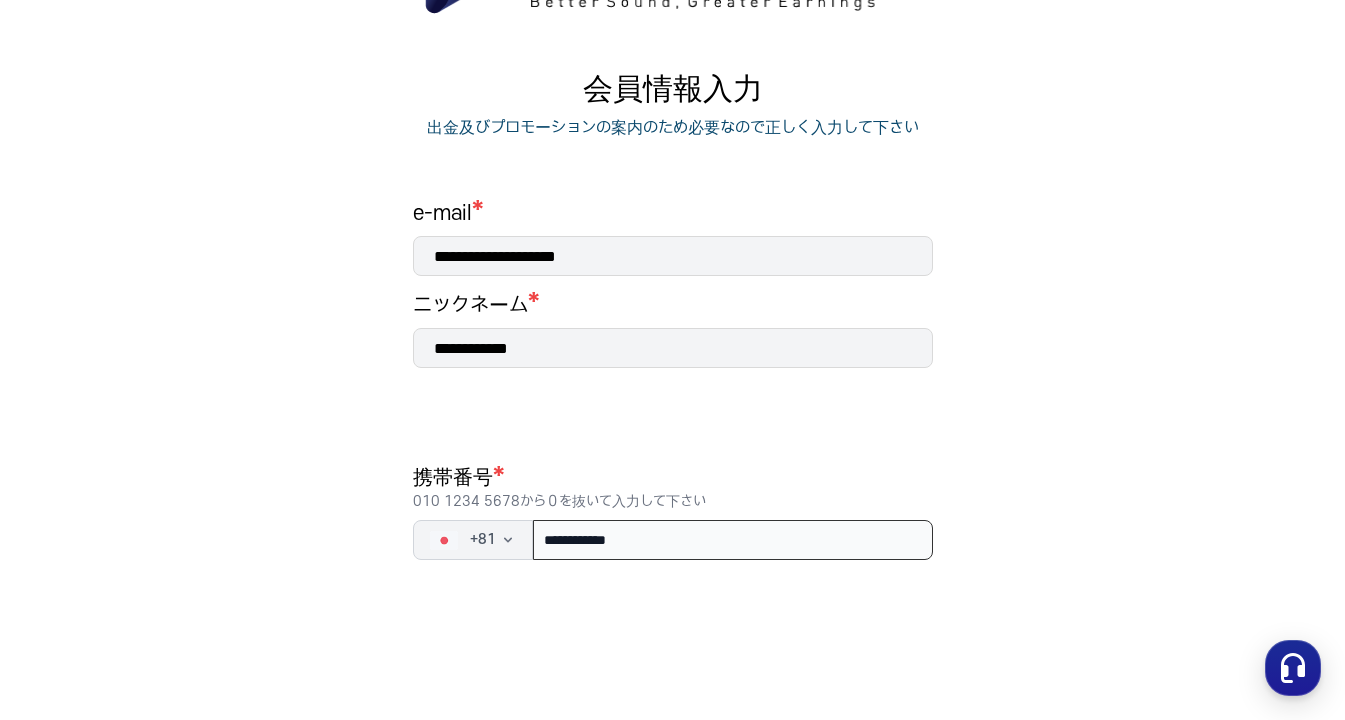 click on "**********" at bounding box center [733, 540] 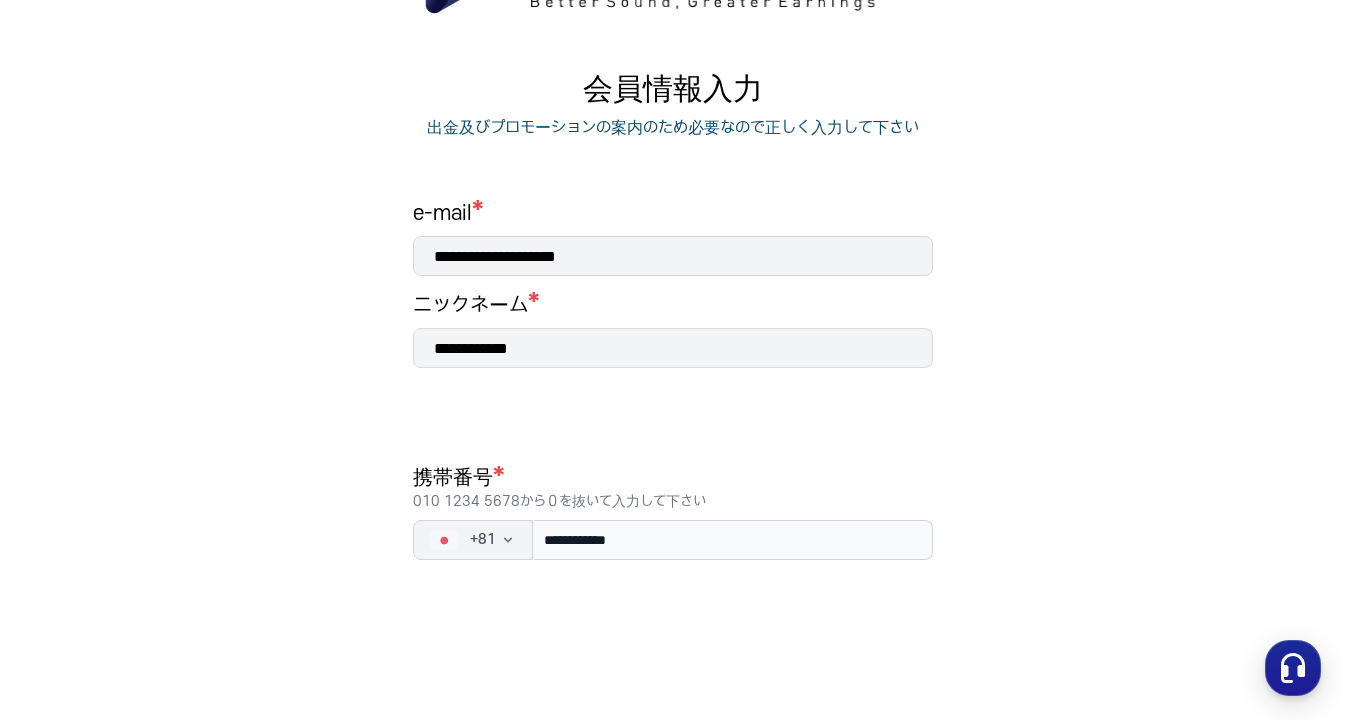 click on "**********" at bounding box center [673, 512] 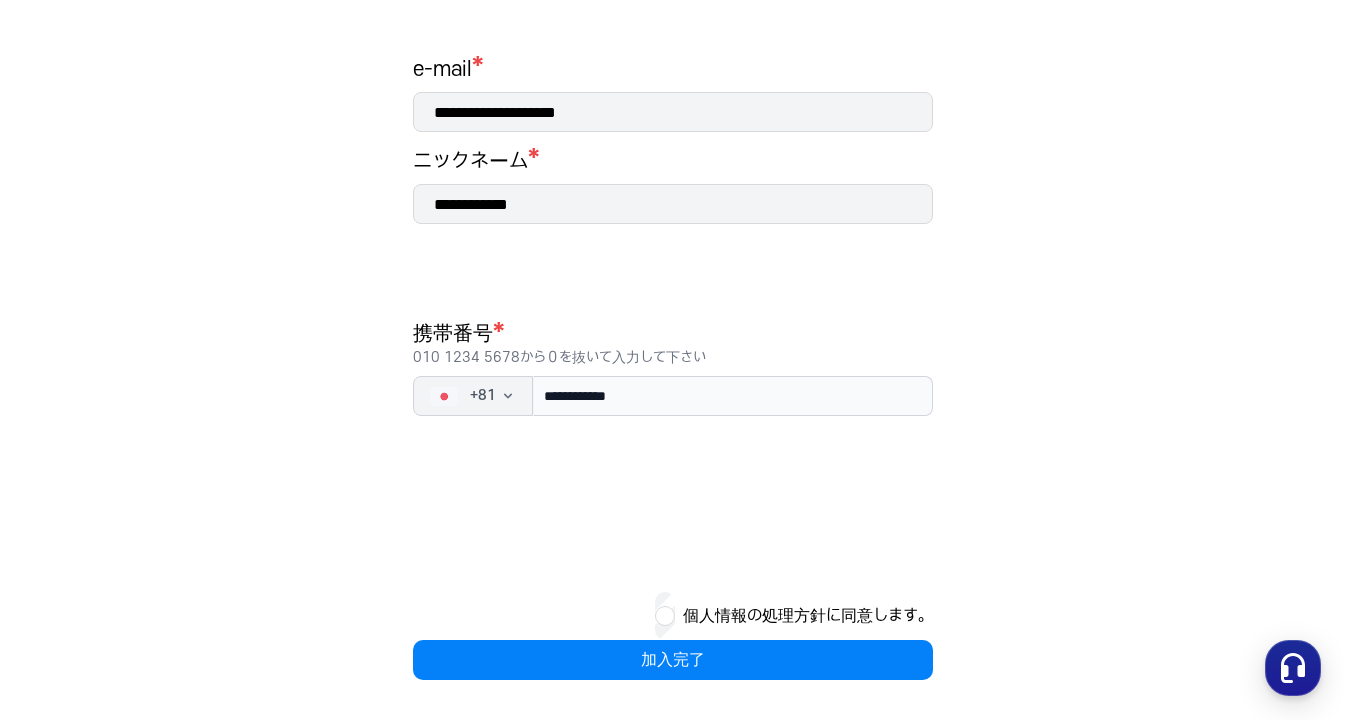scroll, scrollTop: 304, scrollLeft: 0, axis: vertical 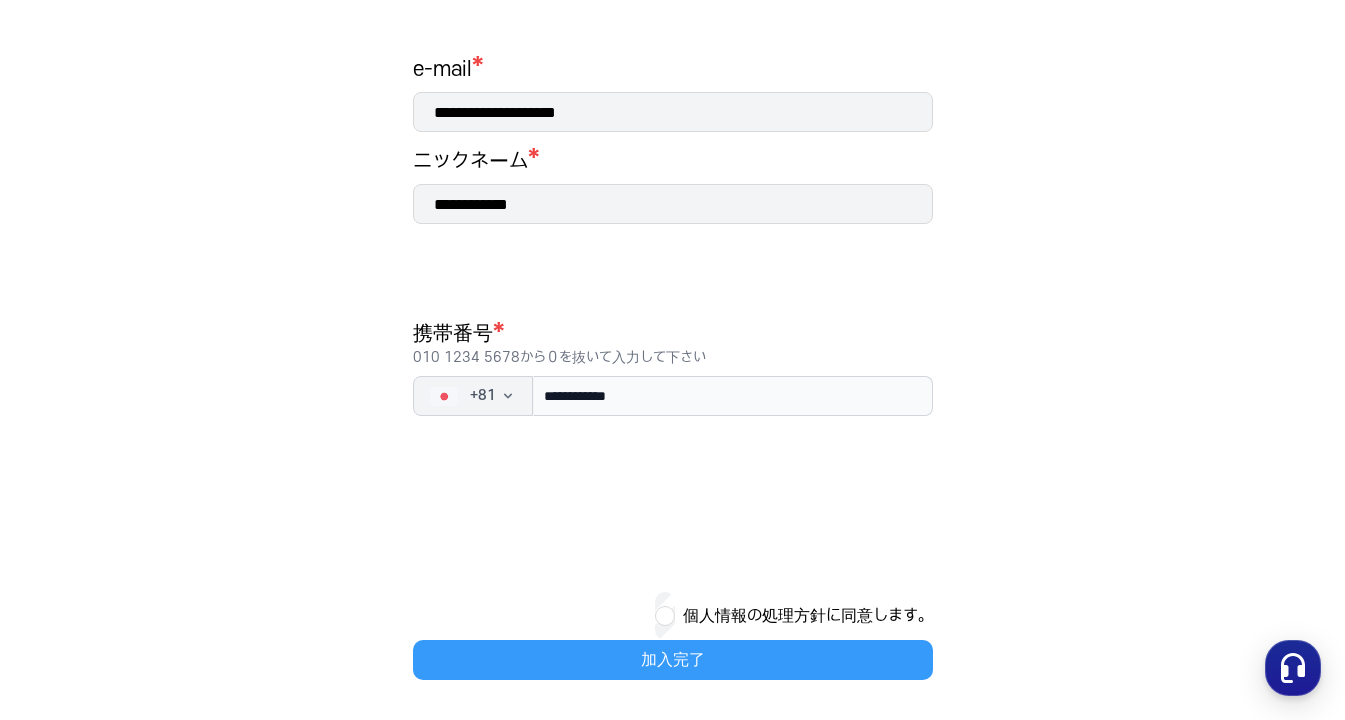 click on "加入完了" at bounding box center [673, 660] 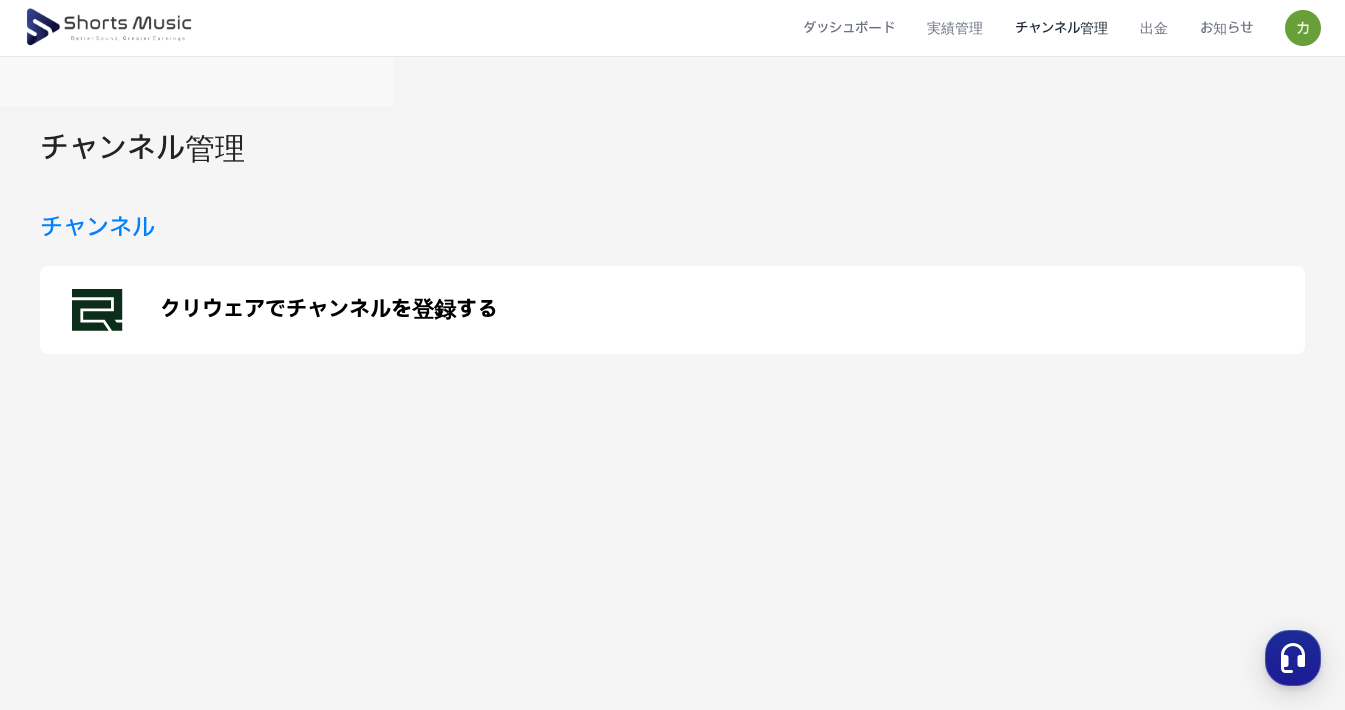scroll, scrollTop: 0, scrollLeft: 0, axis: both 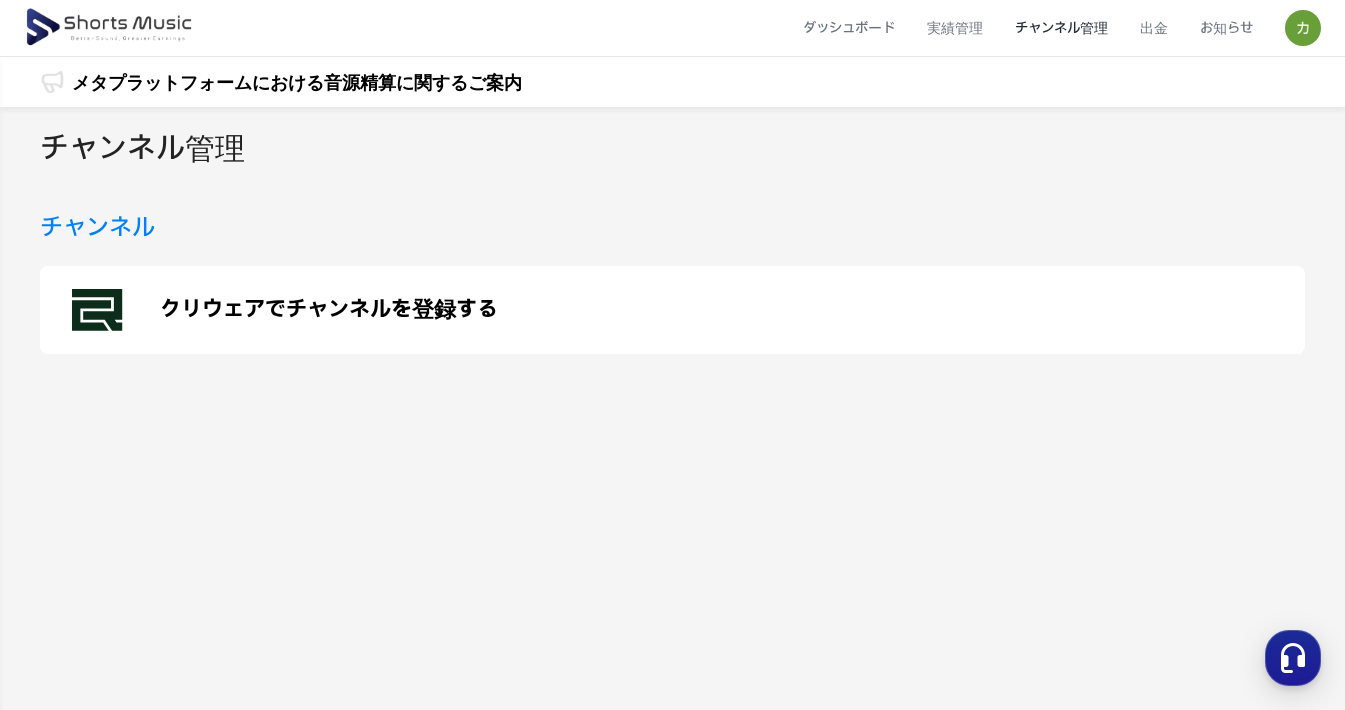 click on "クリウェアでチャンネルを登録する" at bounding box center (329, 310) 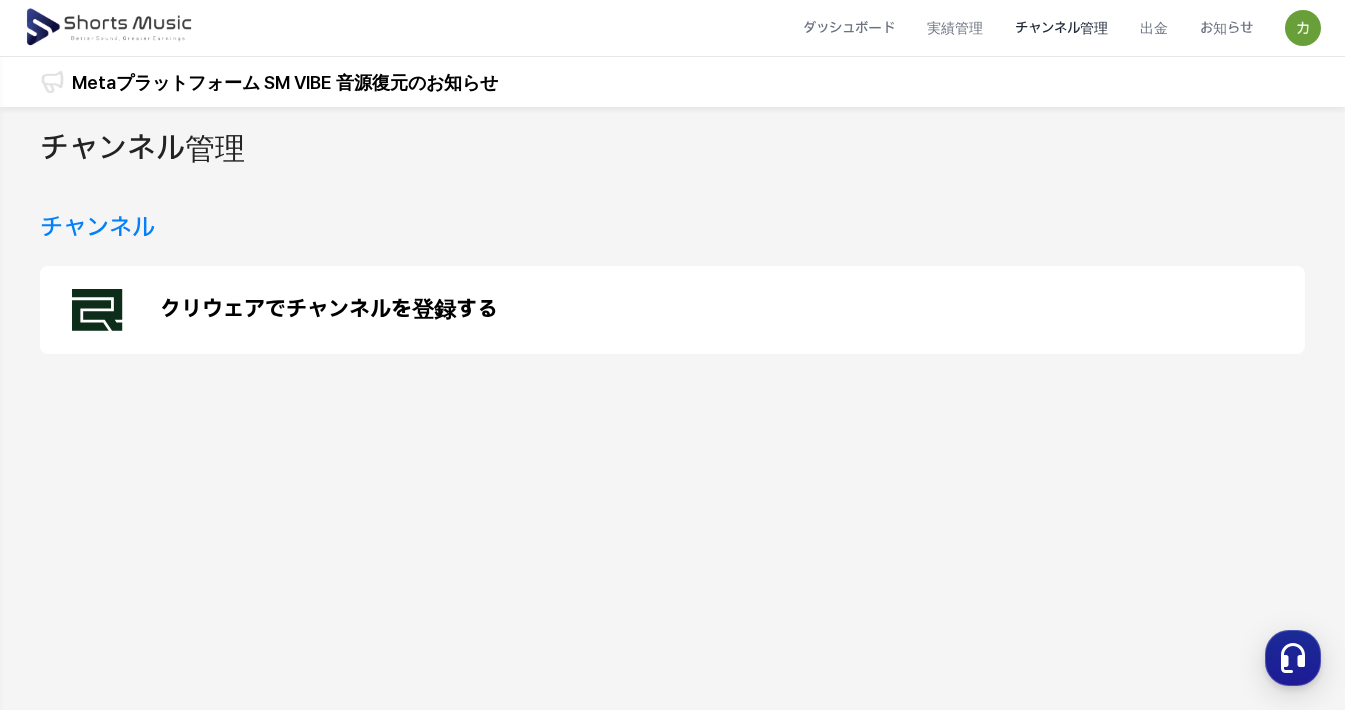 click on "チャンネル" at bounding box center (97, 228) 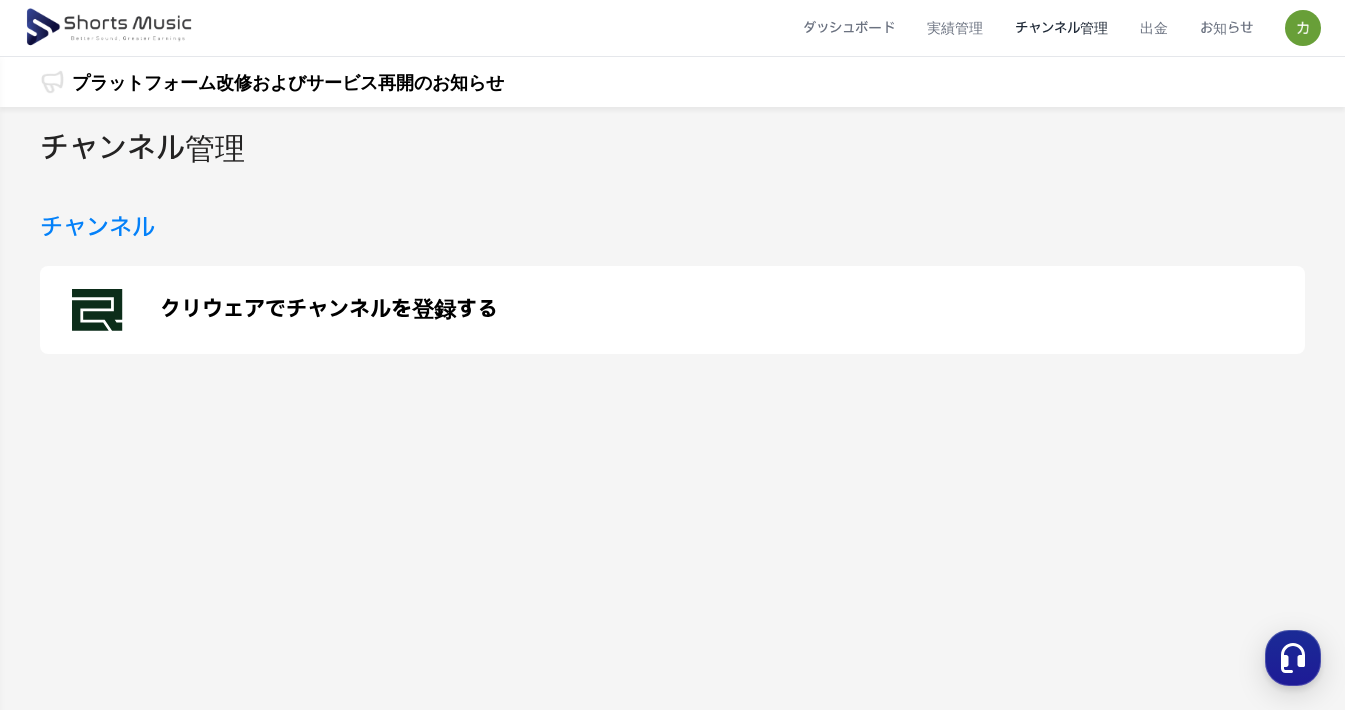 click on "チャンネル" at bounding box center [97, 228] 